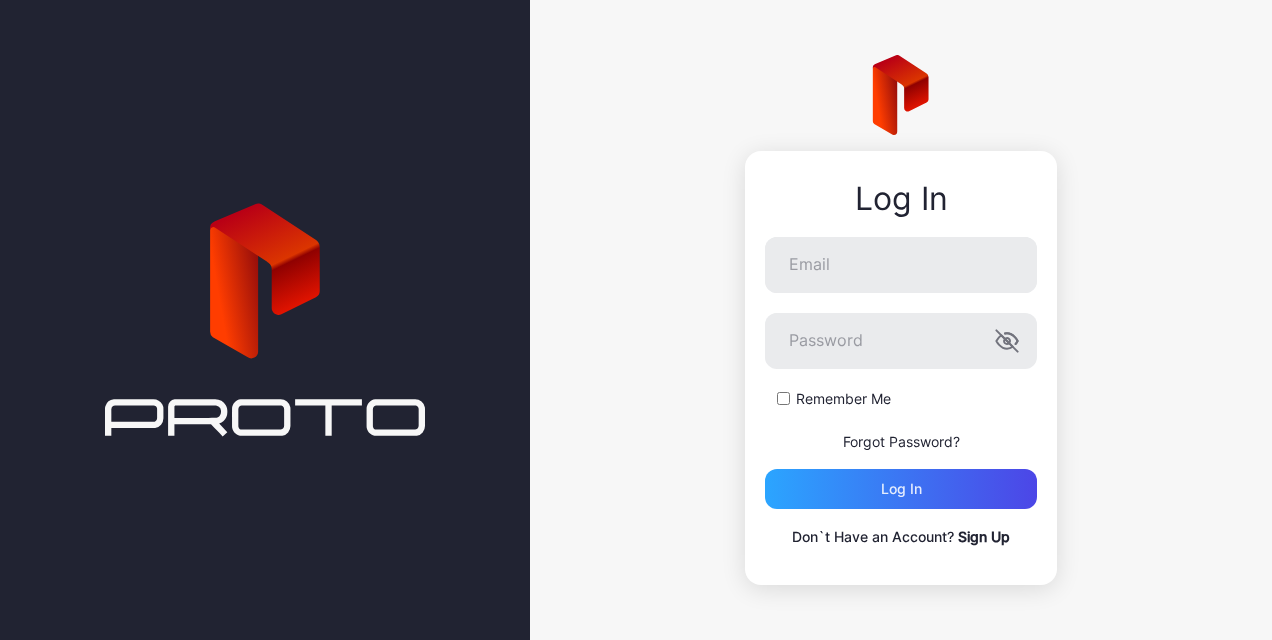 scroll, scrollTop: 0, scrollLeft: 0, axis: both 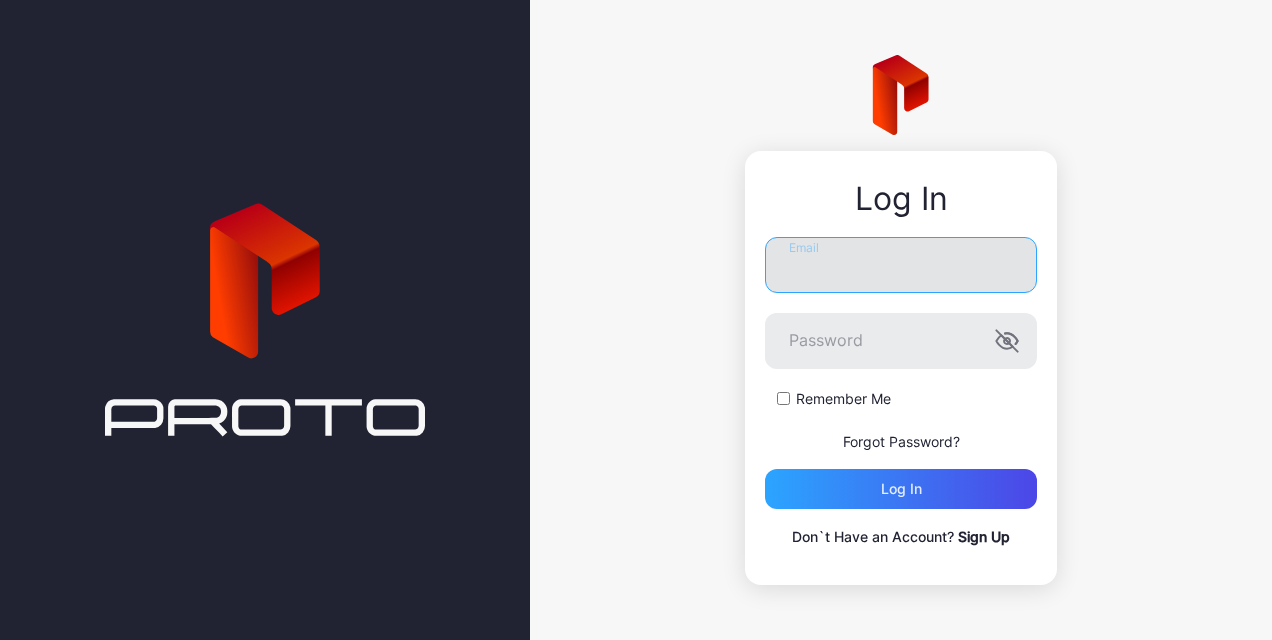 click on "Email" at bounding box center (901, 265) 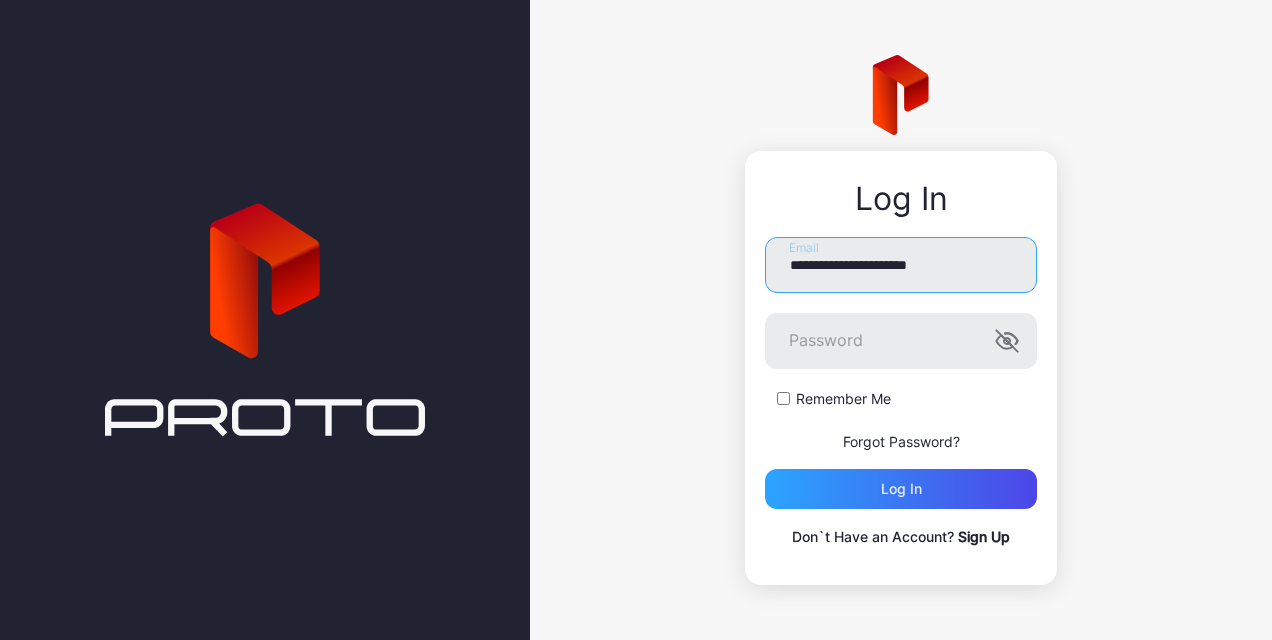 type on "**********" 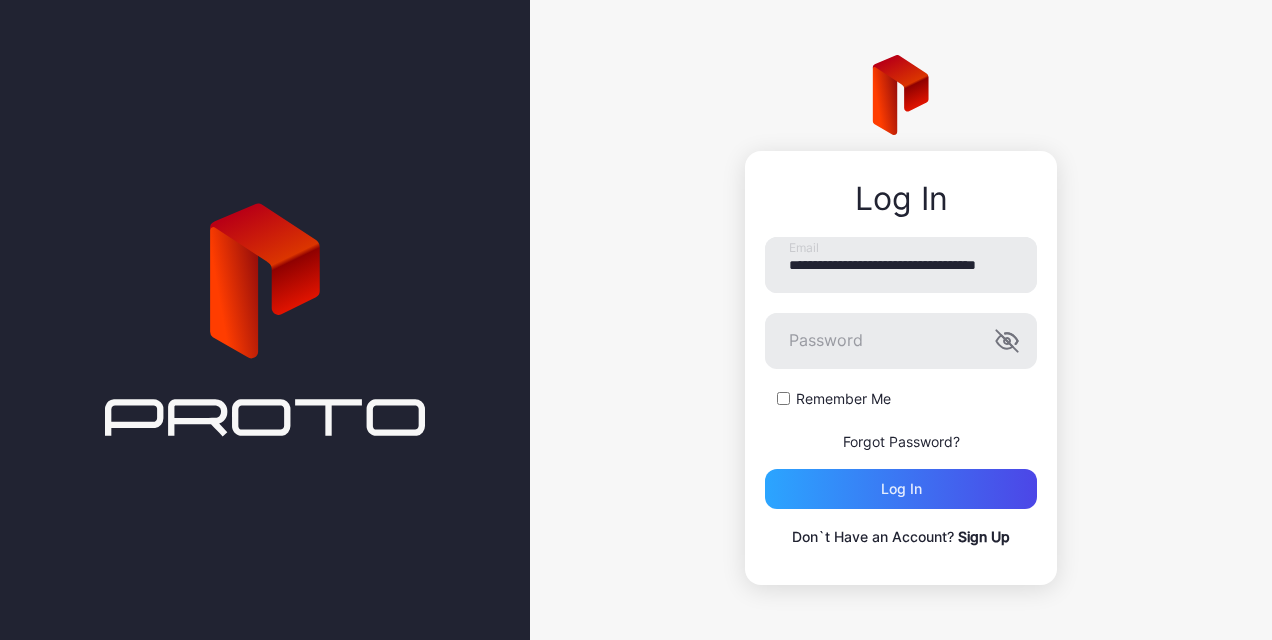 click on "Sign Up" at bounding box center (984, 536) 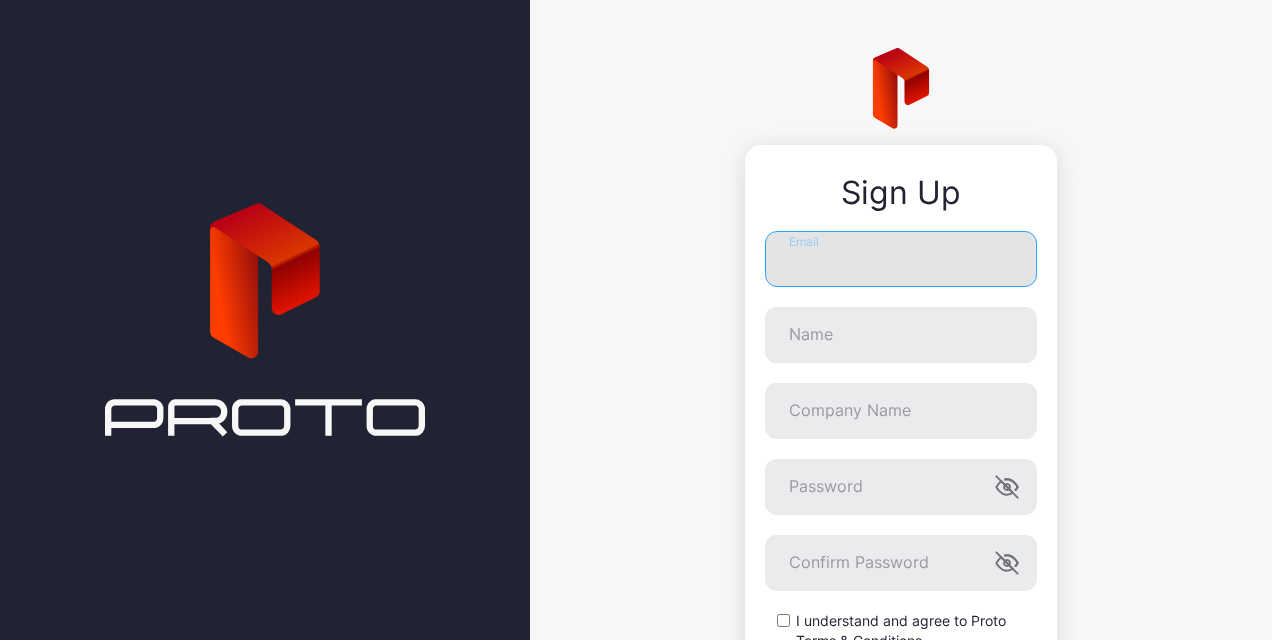 click on "Email" at bounding box center (901, 259) 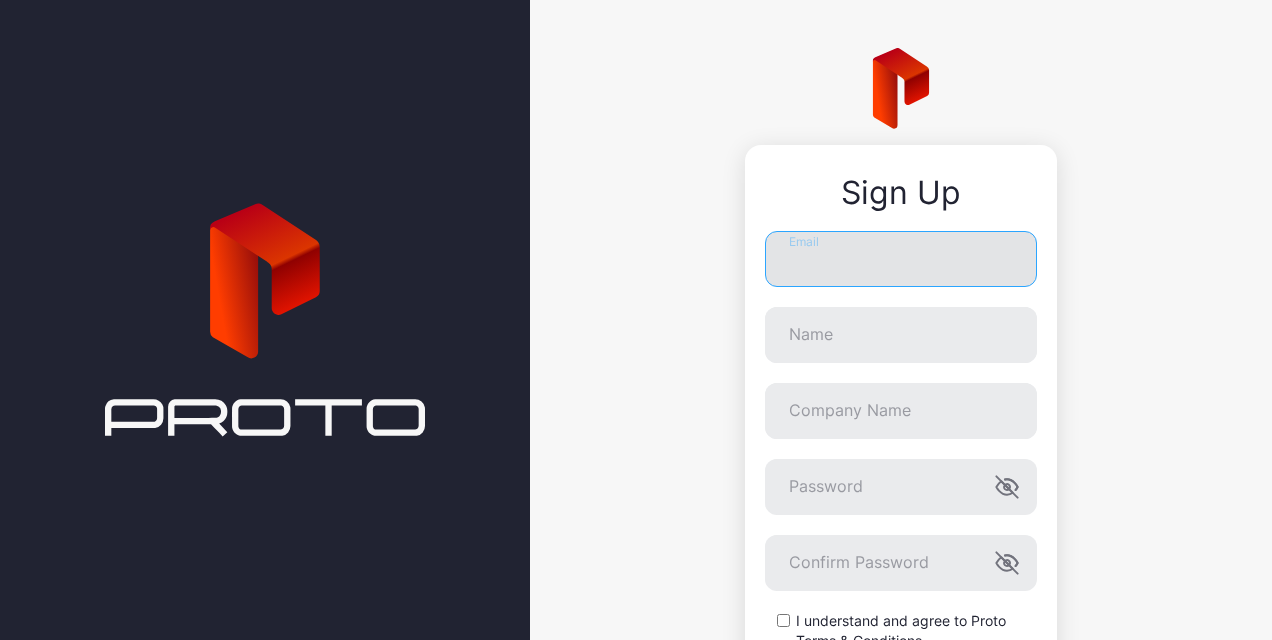 type on "**********" 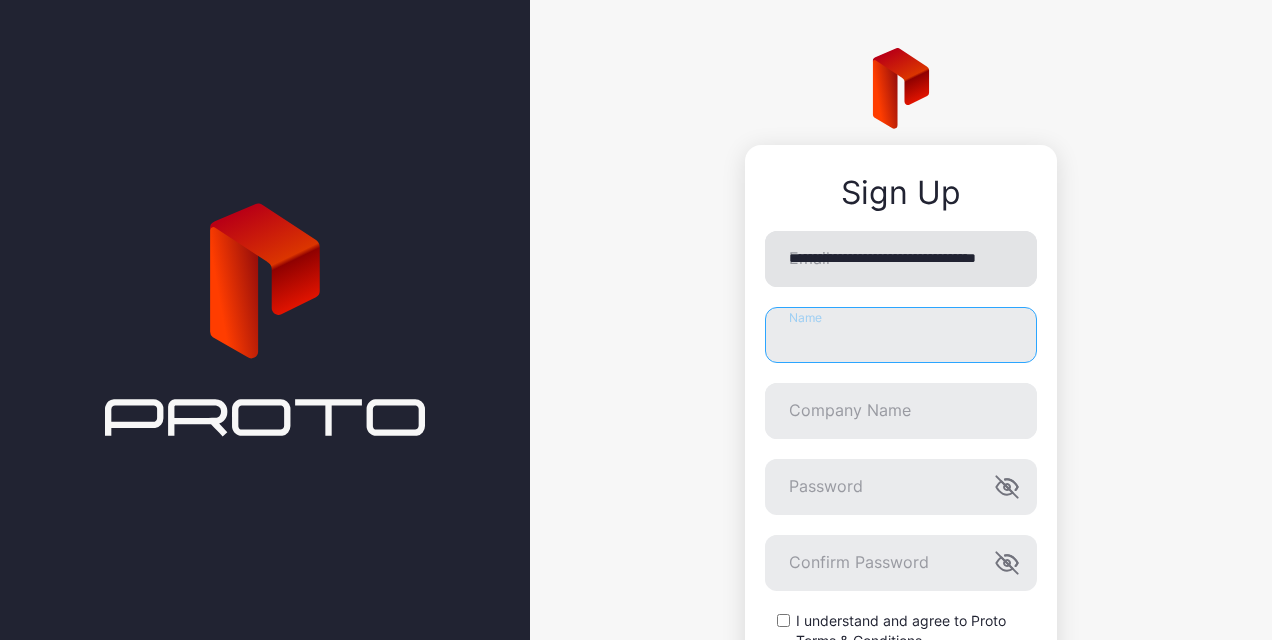 type on "**********" 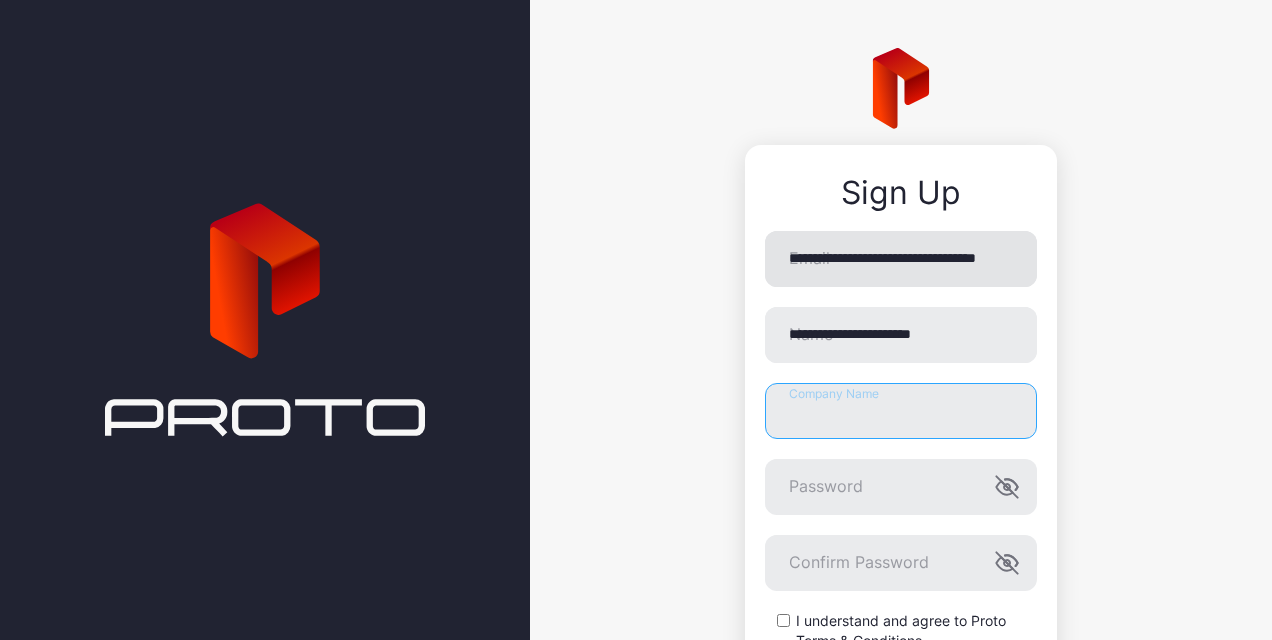 type on "**********" 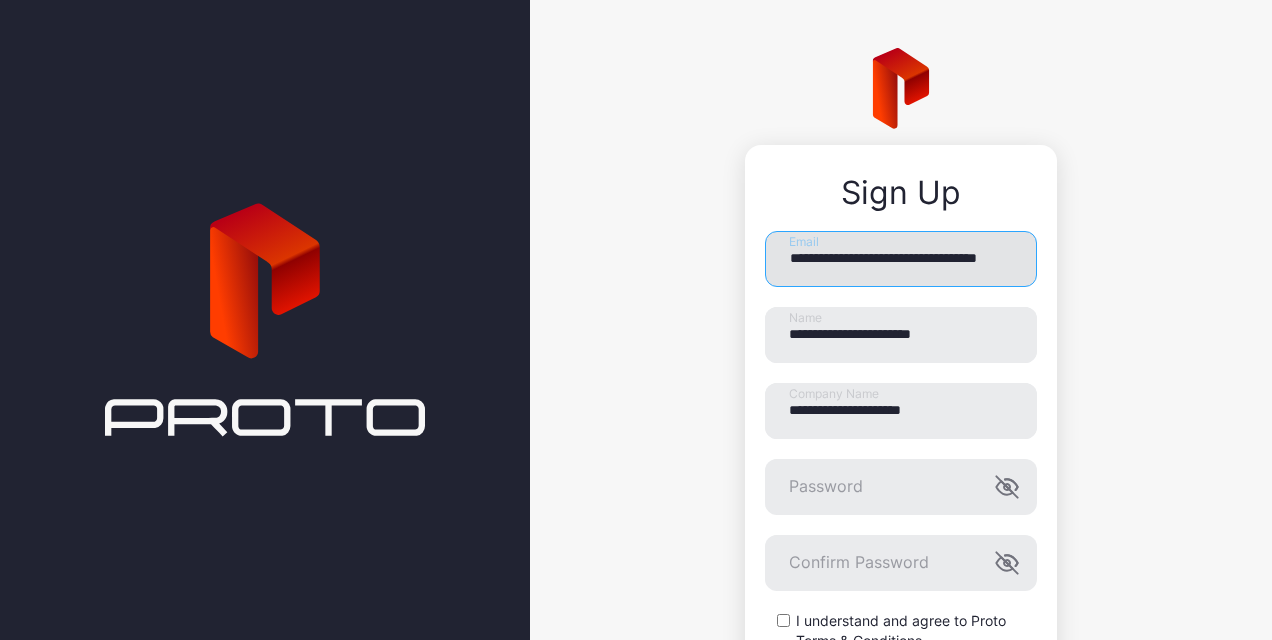 click on "**********" at bounding box center [901, 259] 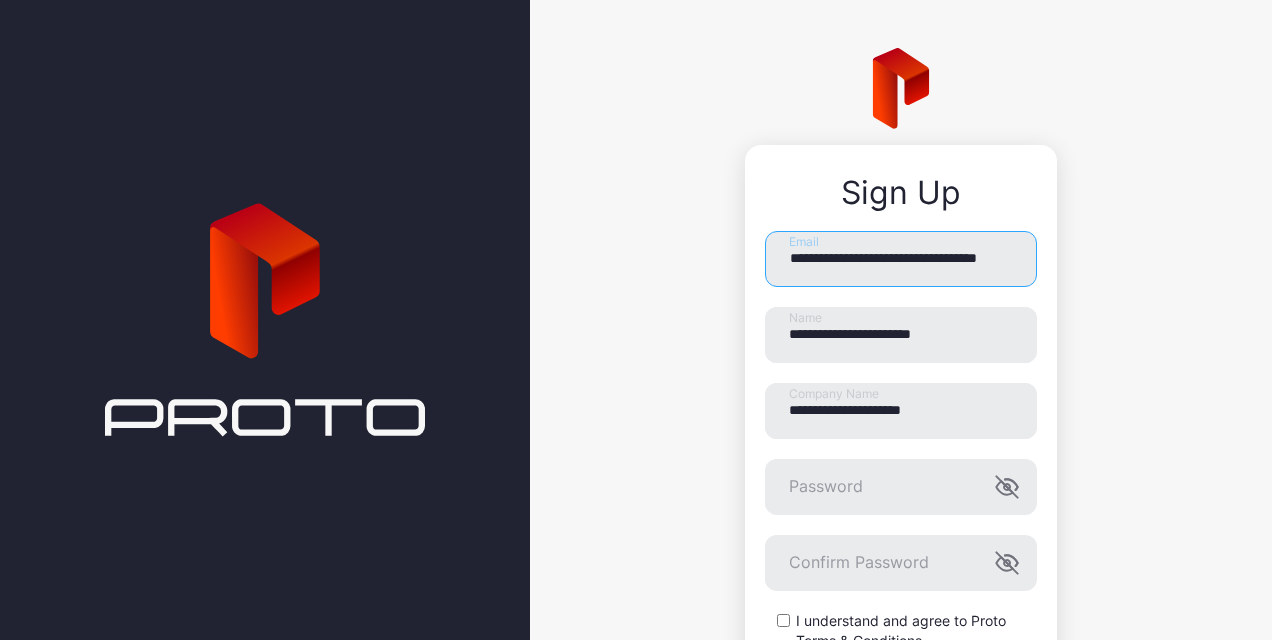 drag, startPoint x: 970, startPoint y: 262, endPoint x: 352, endPoint y: 162, distance: 626.0383 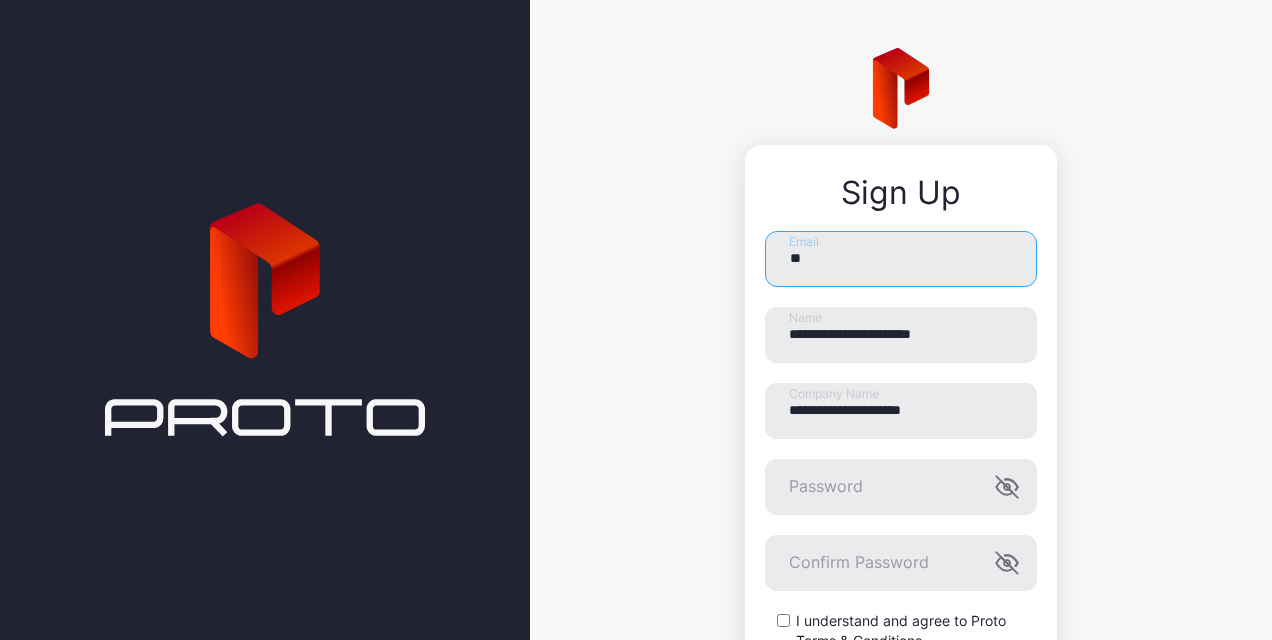 type on "*" 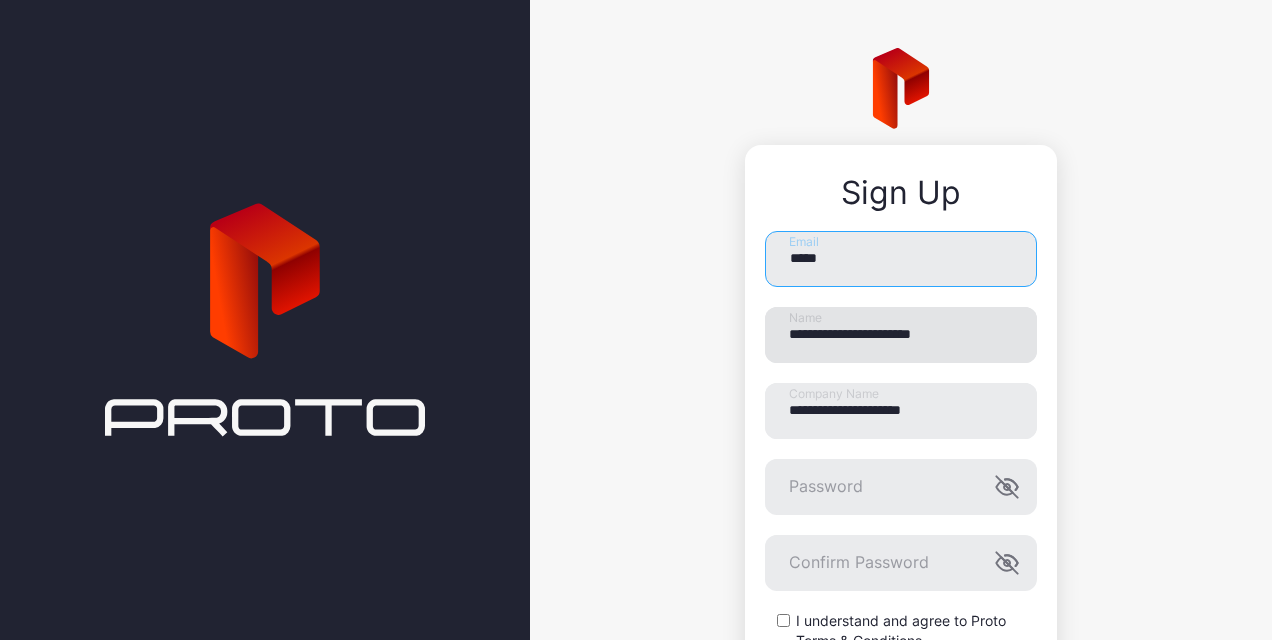 type on "**********" 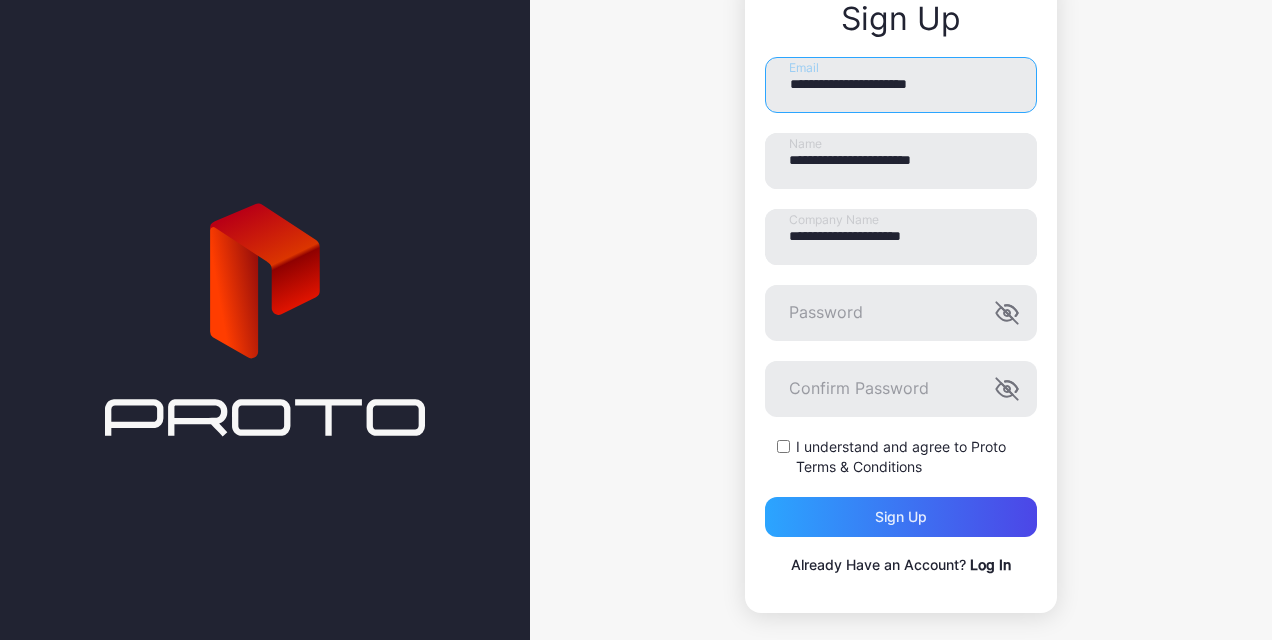 scroll, scrollTop: 175, scrollLeft: 0, axis: vertical 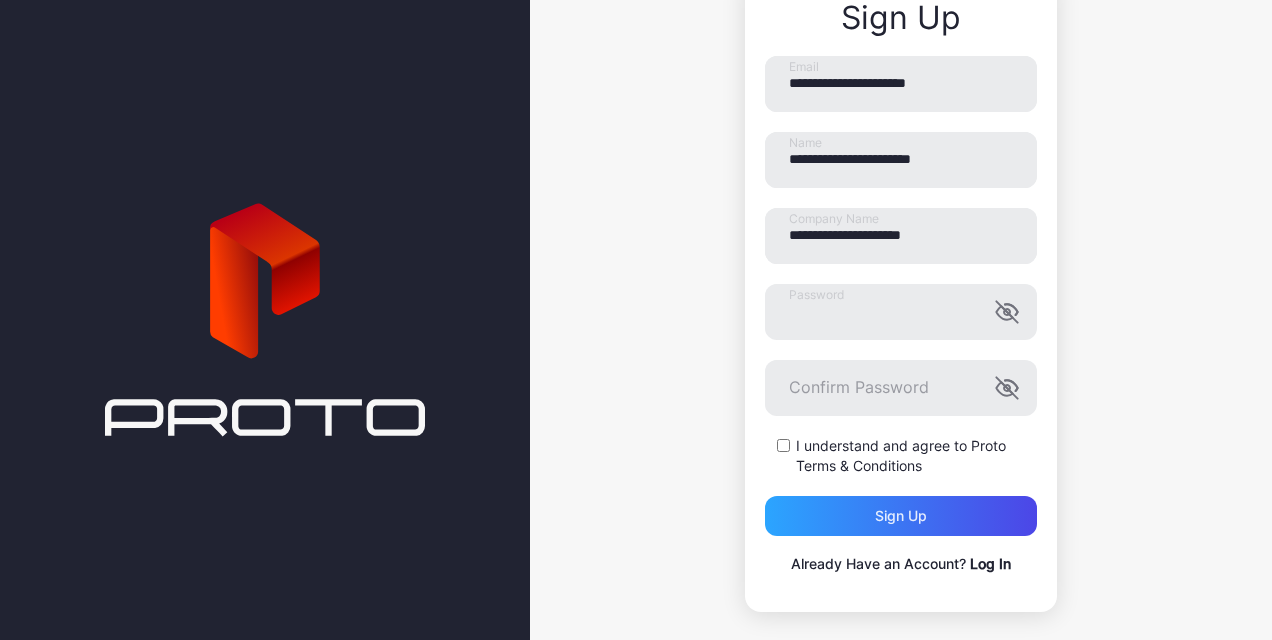 type 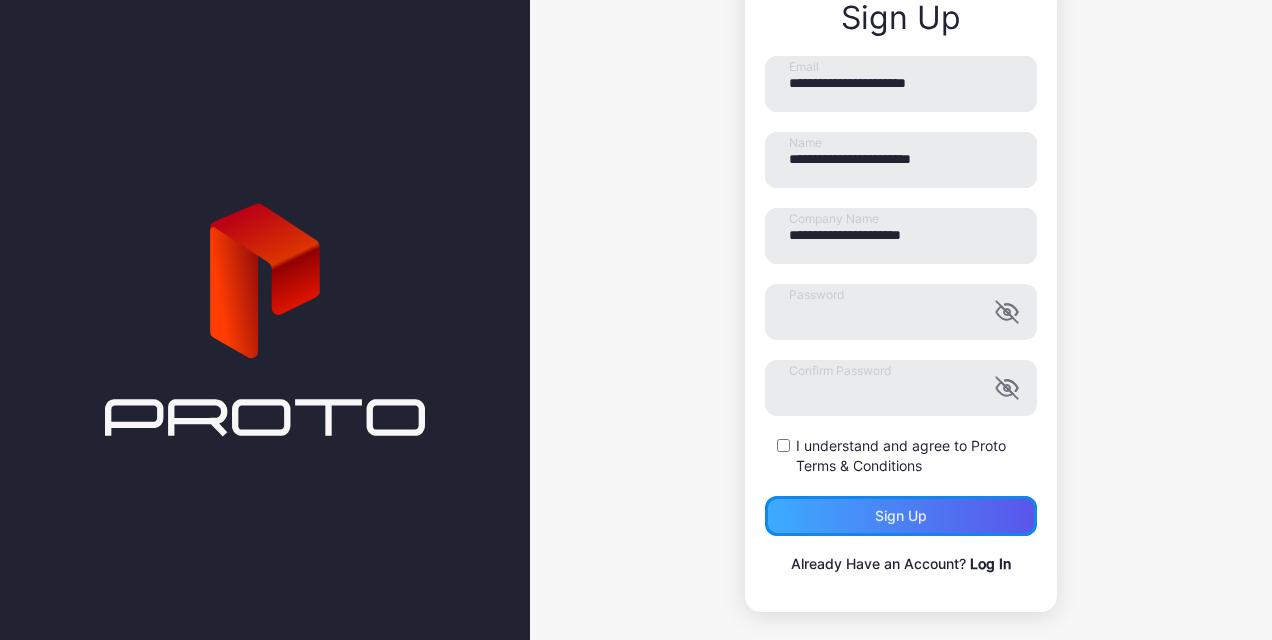 click on "Sign up" at bounding box center (901, 516) 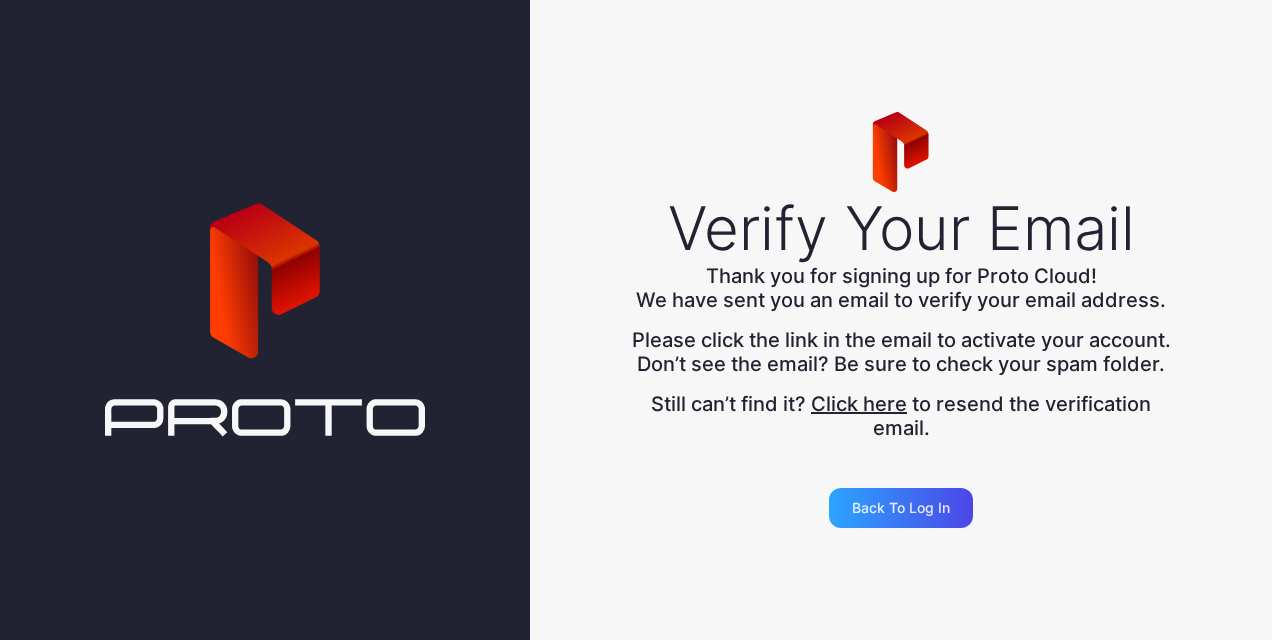 scroll, scrollTop: 0, scrollLeft: 0, axis: both 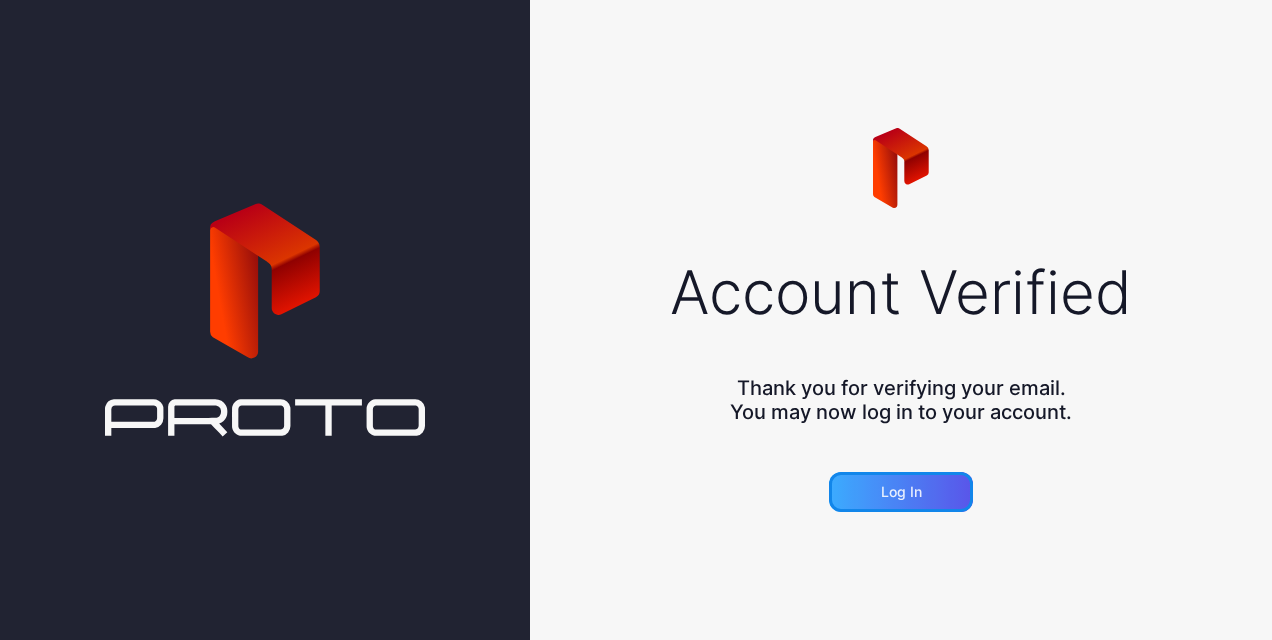 click on "Log in" at bounding box center [901, 492] 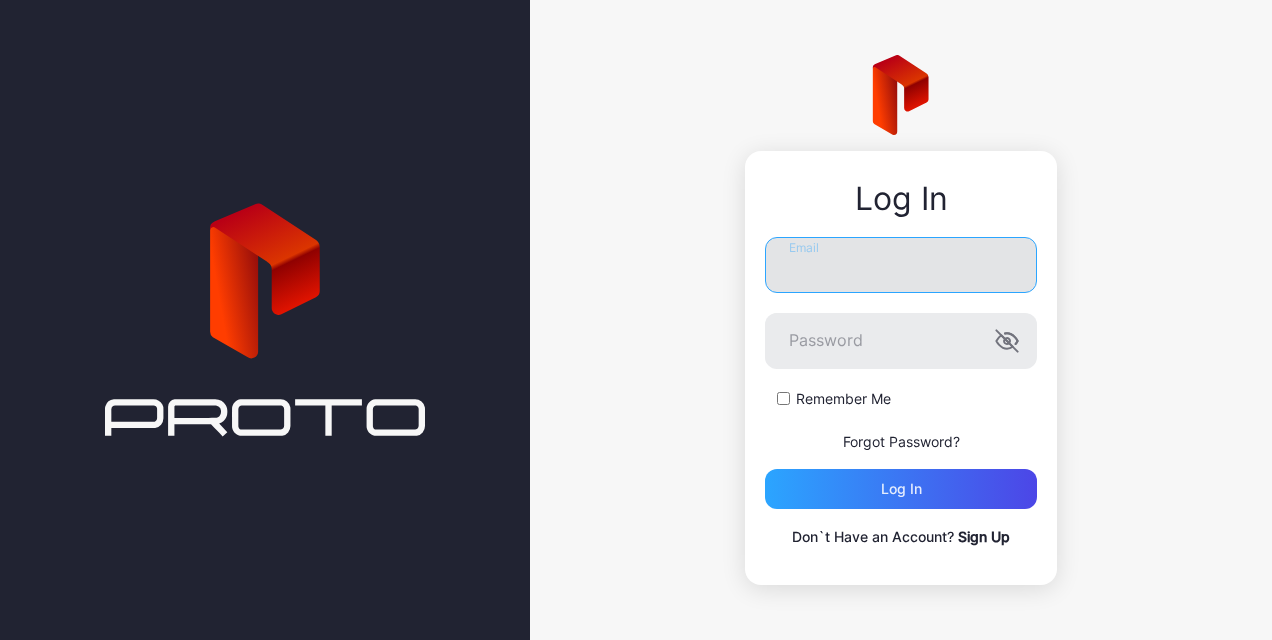 type on "**********" 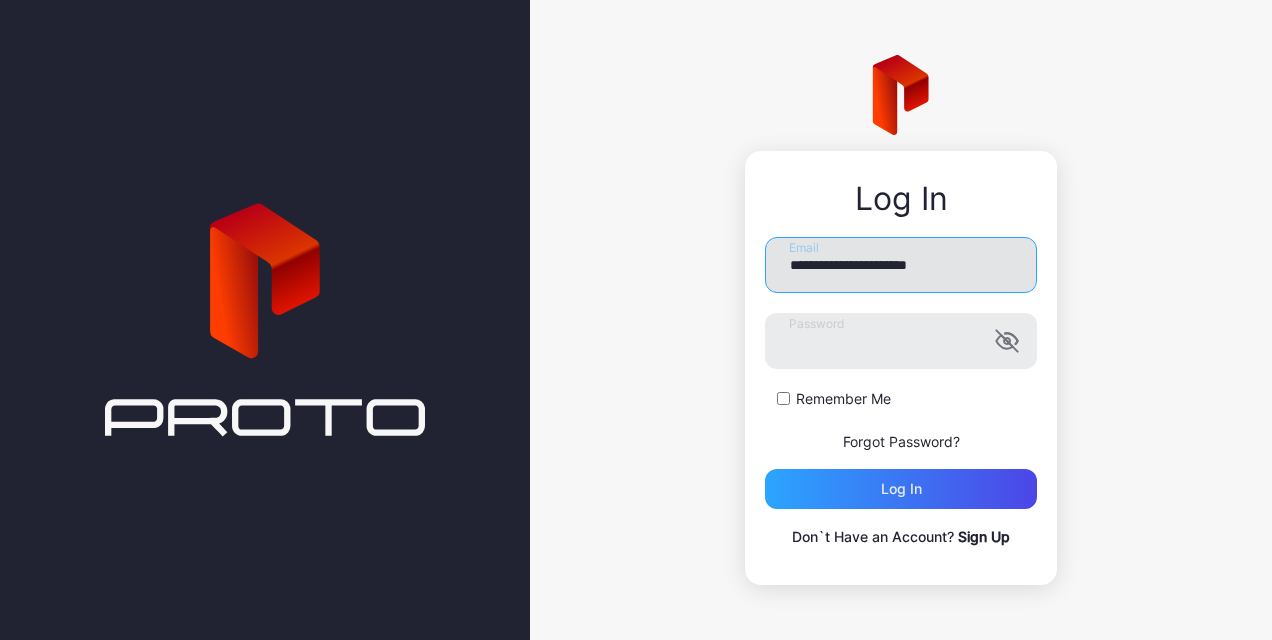 click on "**********" at bounding box center [901, 265] 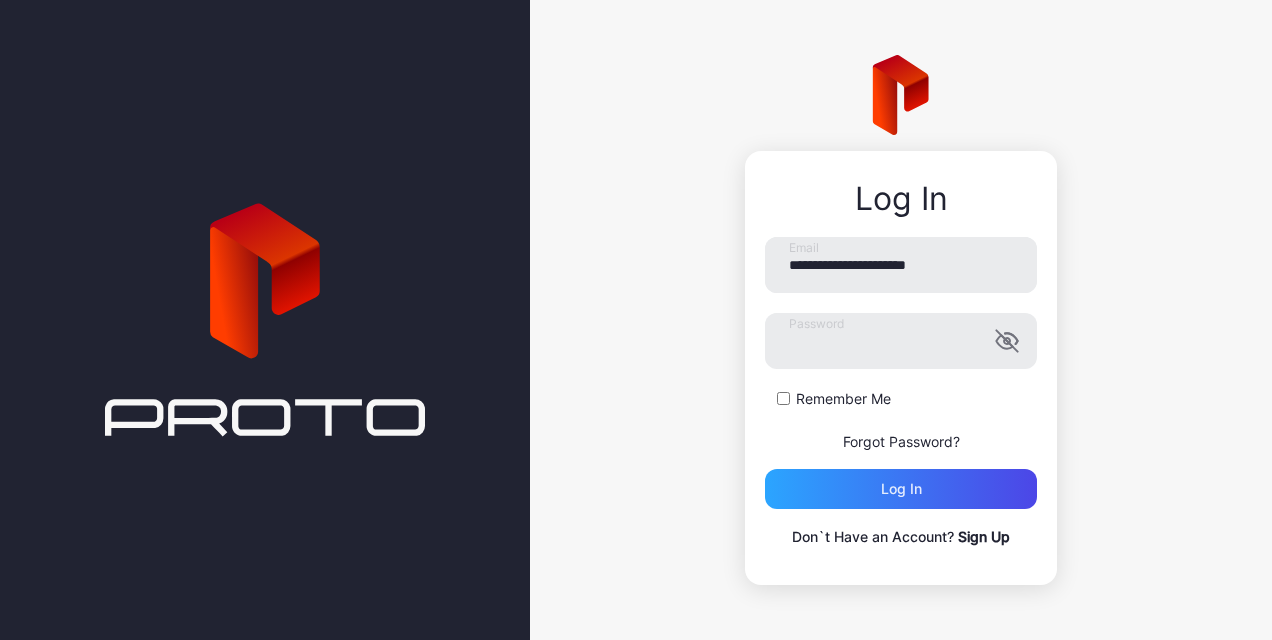 click on "**********" at bounding box center [901, 320] 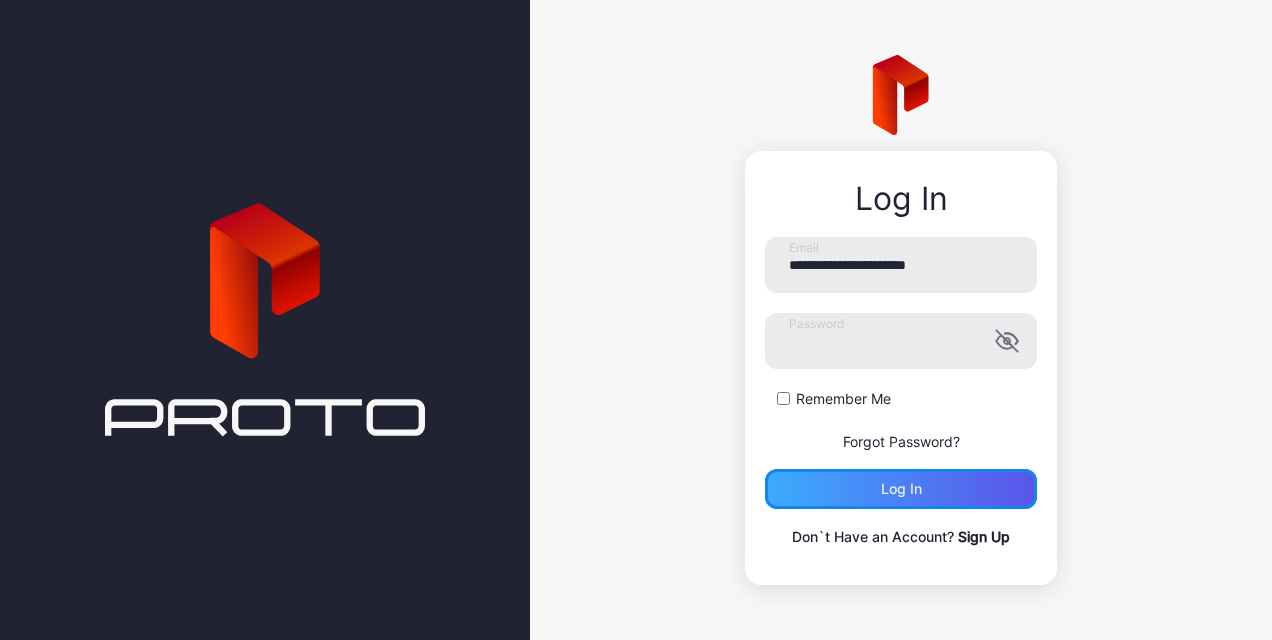 click on "Log in" at bounding box center [901, 489] 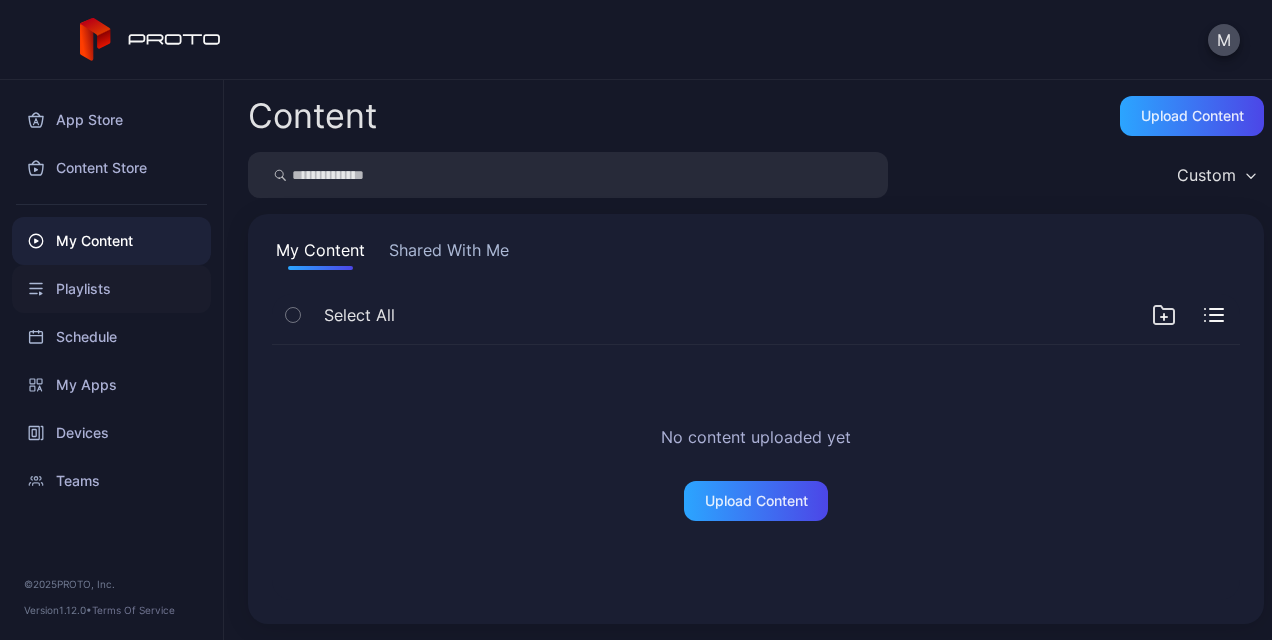 click on "Playlists" at bounding box center [111, 289] 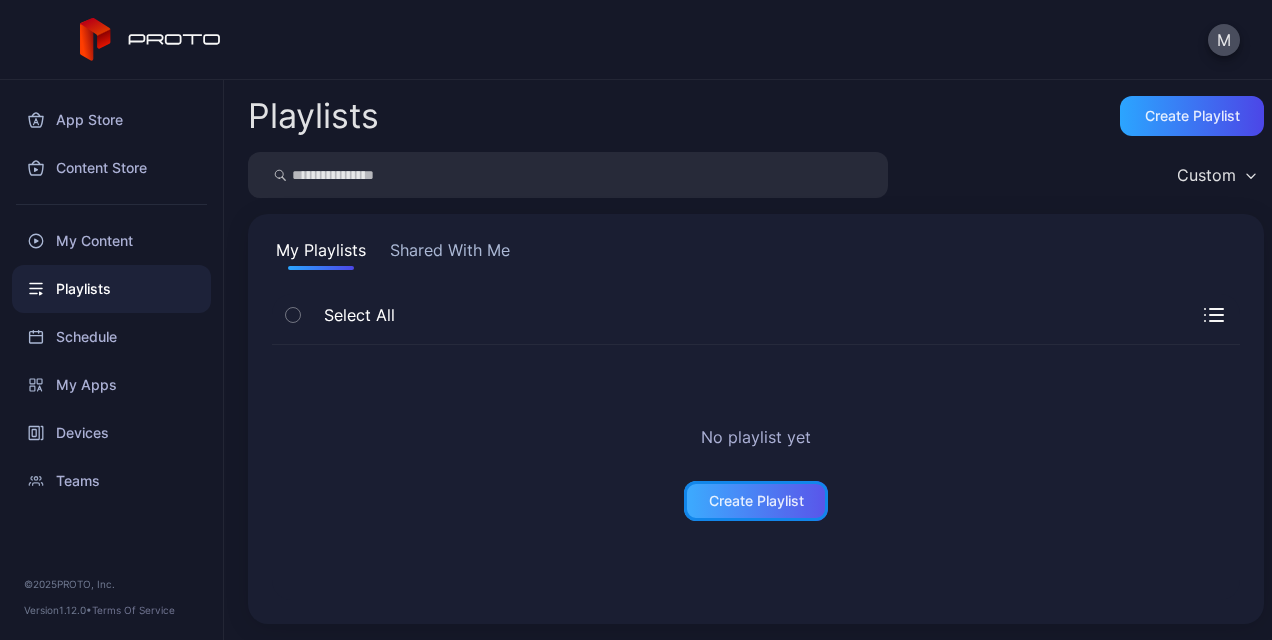click on "Create Playlist" at bounding box center [756, 501] 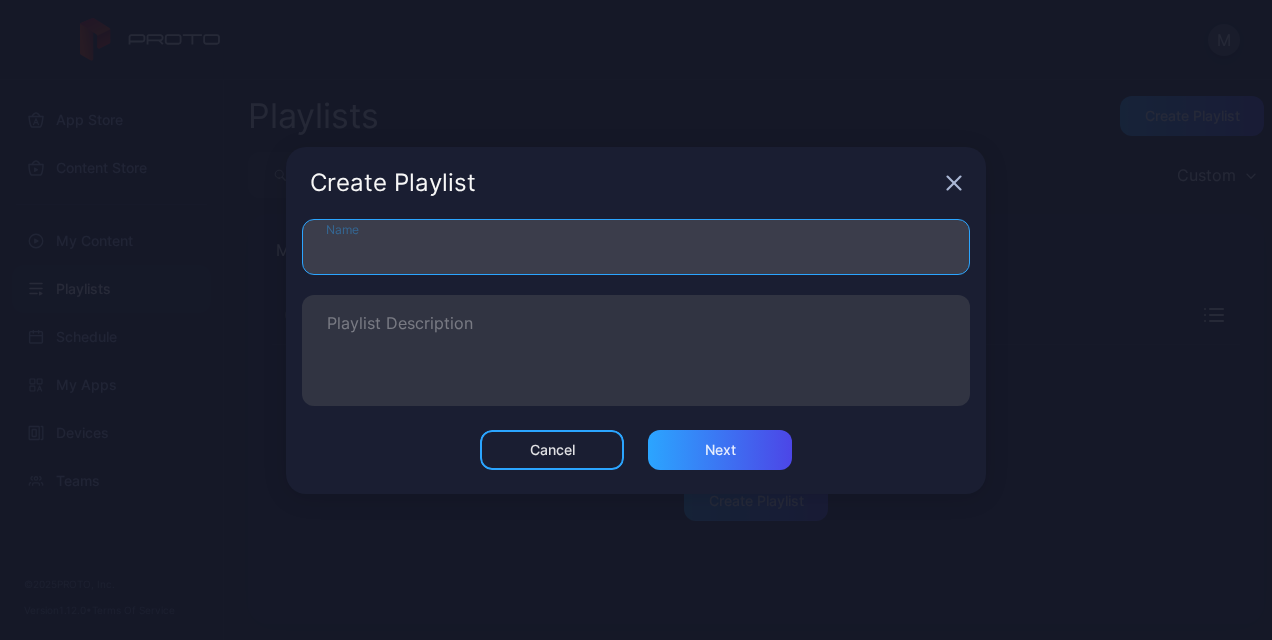 click on "Name" at bounding box center [636, 247] 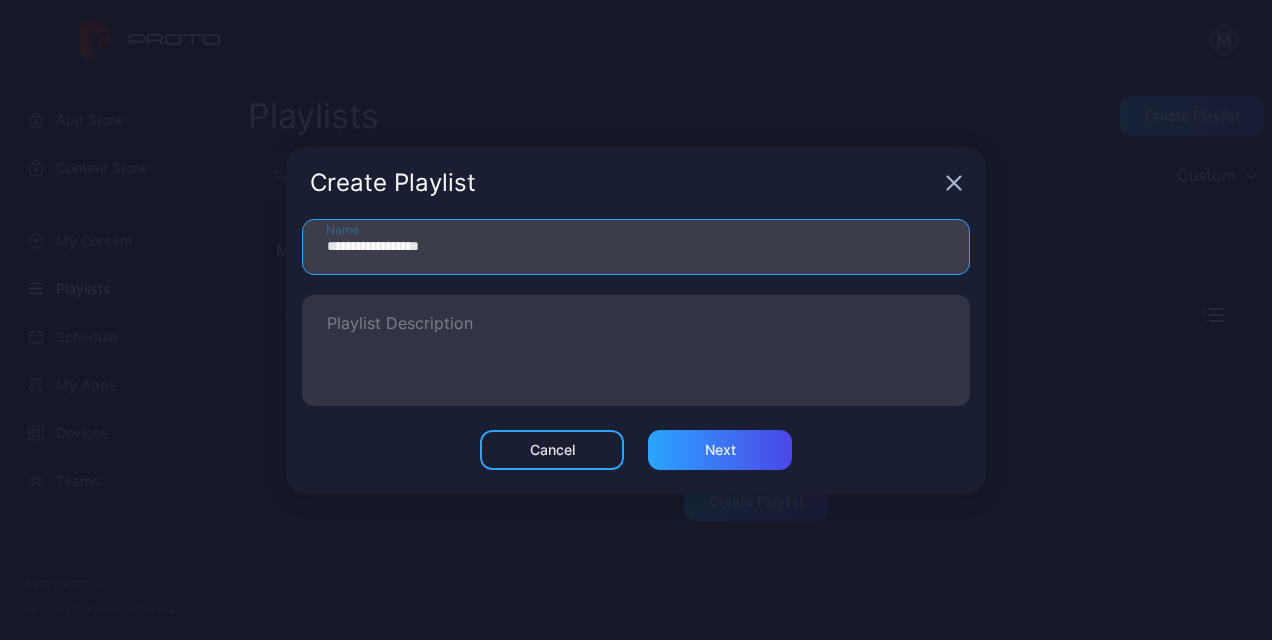 type on "**********" 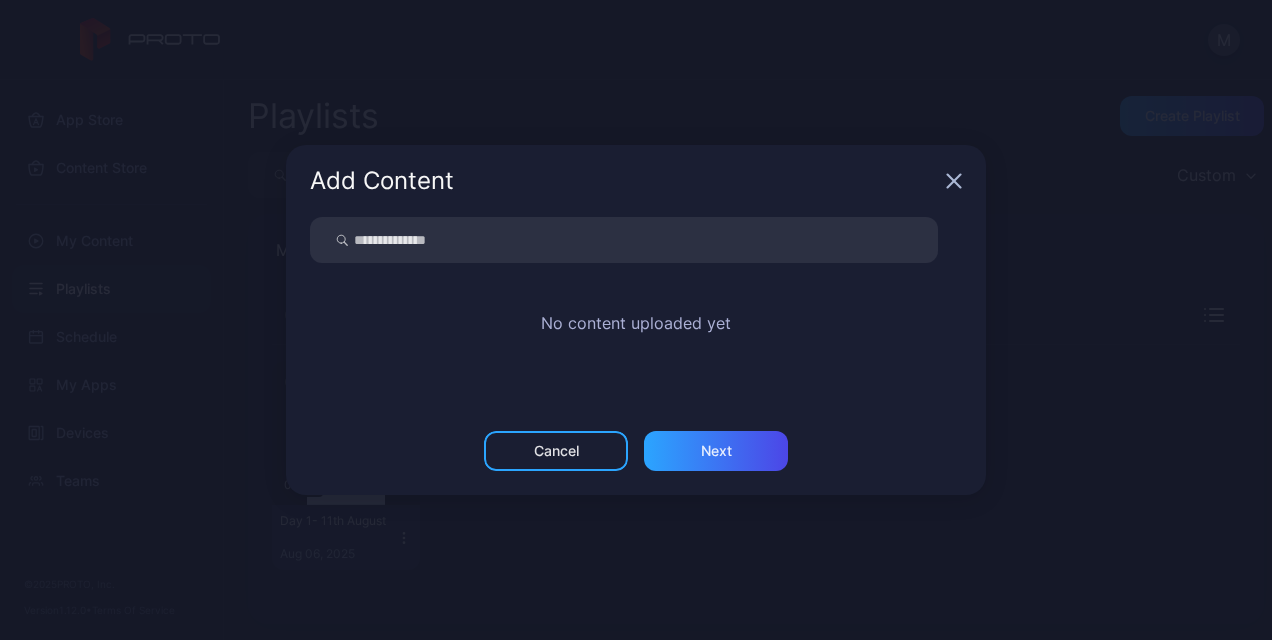 click on "Add Content No content uploaded yet Cancel Next" at bounding box center [636, 320] 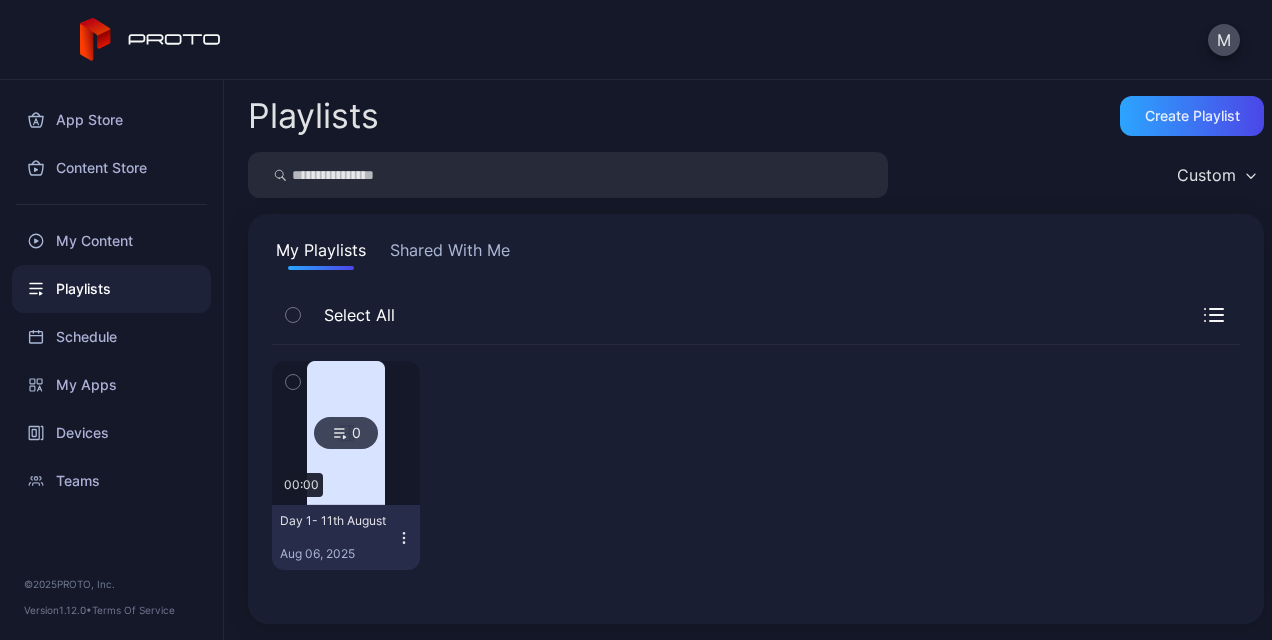 click at bounding box center [346, 433] 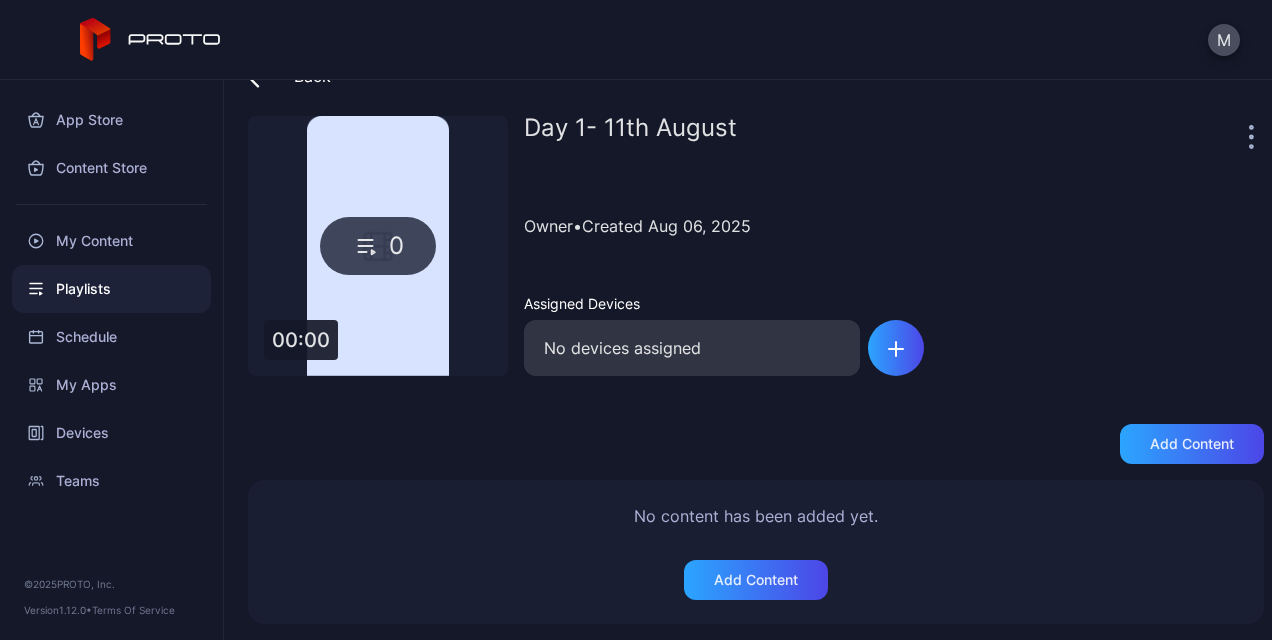 scroll, scrollTop: 0, scrollLeft: 0, axis: both 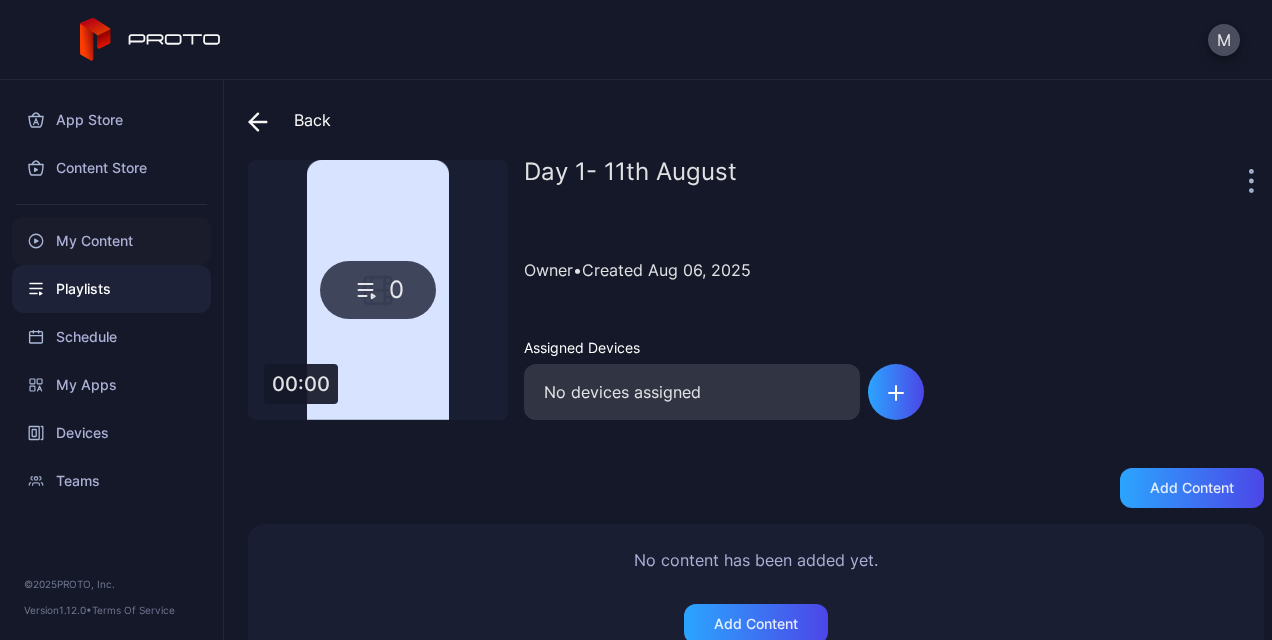 click on "My Content" at bounding box center (111, 241) 